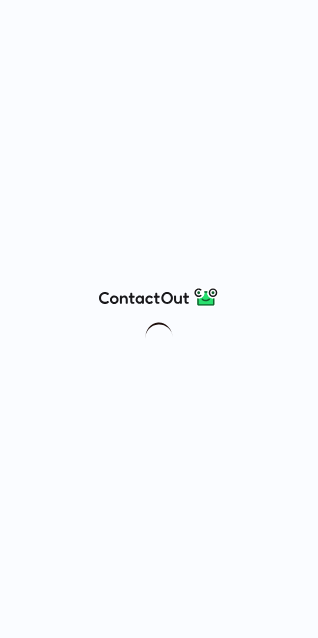 scroll, scrollTop: 0, scrollLeft: 0, axis: both 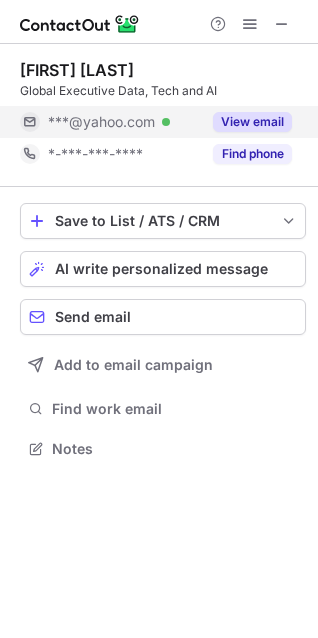 click on "View email" at bounding box center (246, 122) 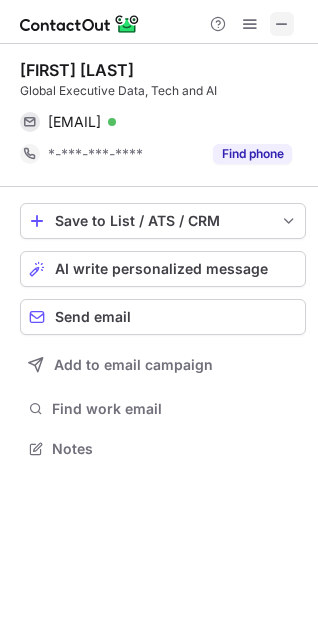 click at bounding box center (282, 24) 